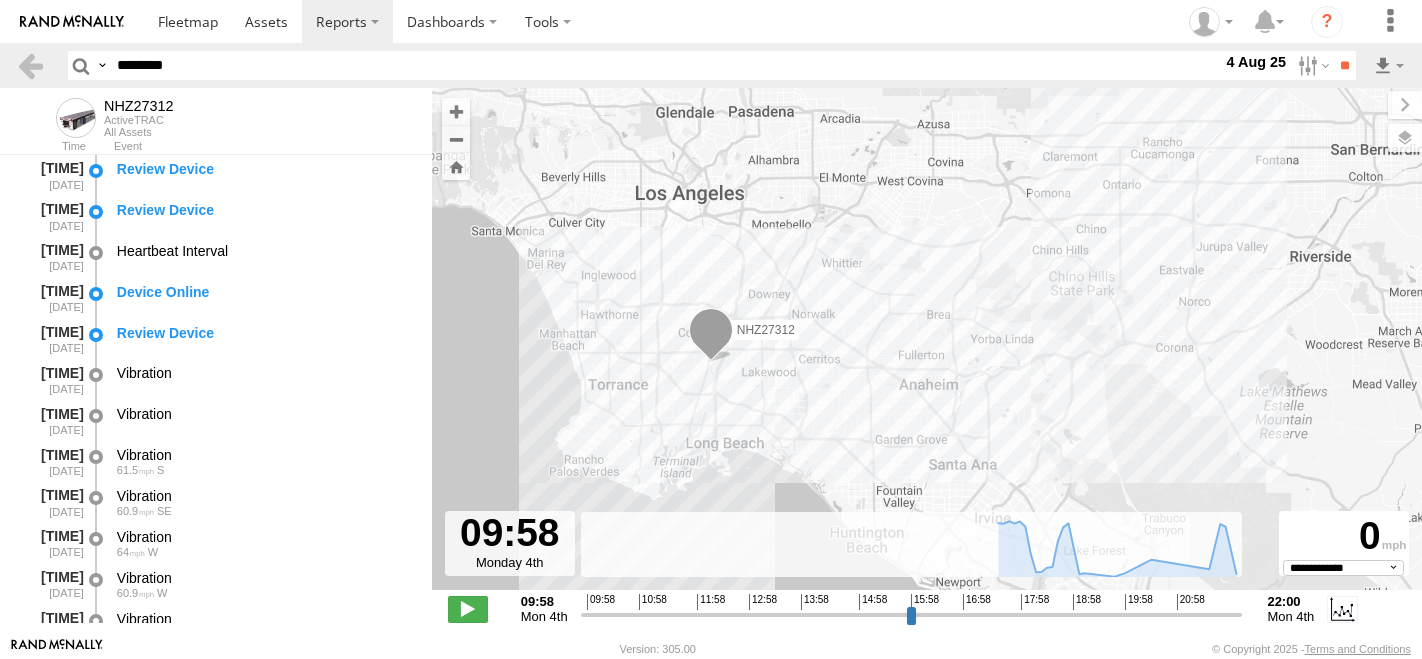 select on "**********" 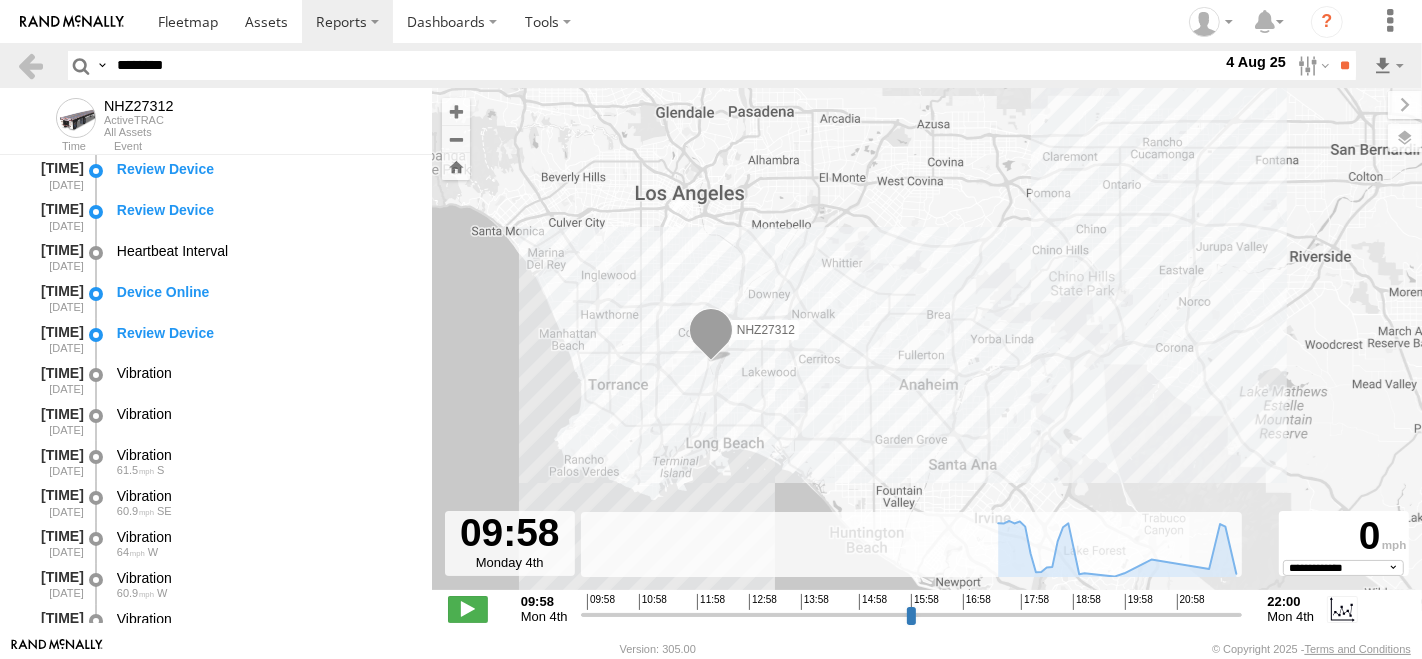 click on "********" at bounding box center [665, 65] 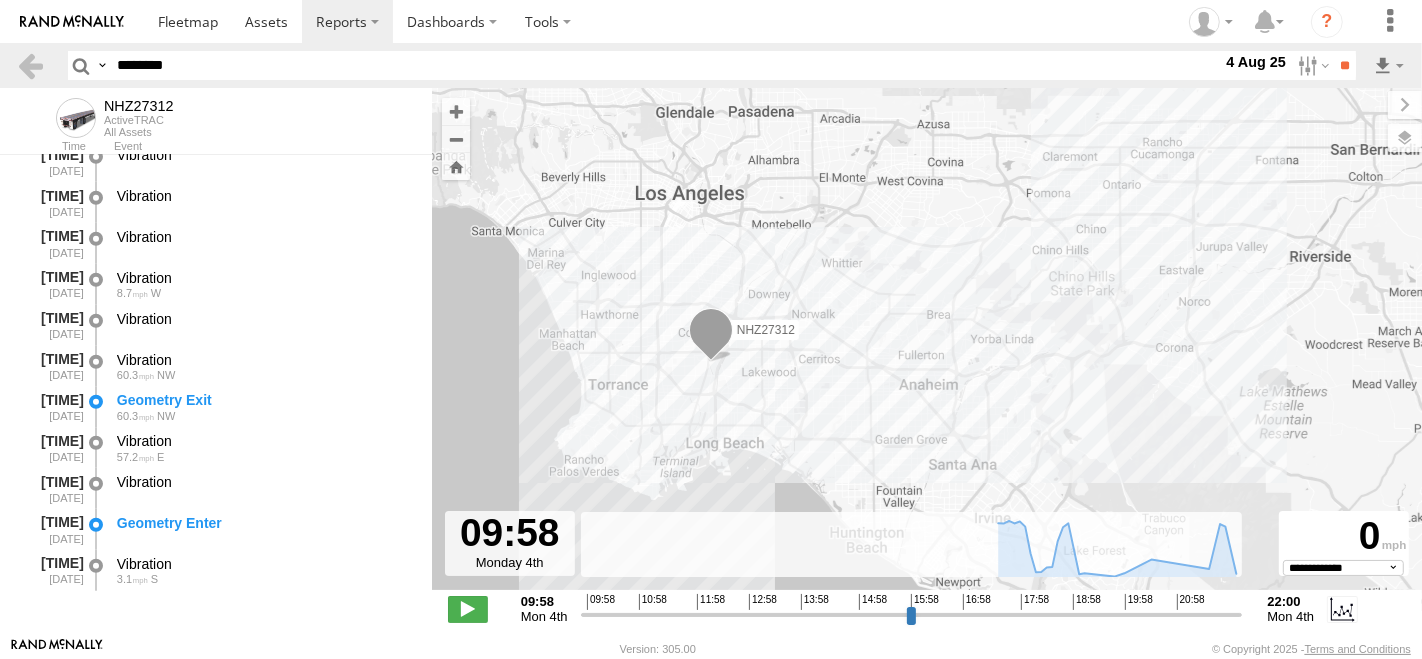 type on "********" 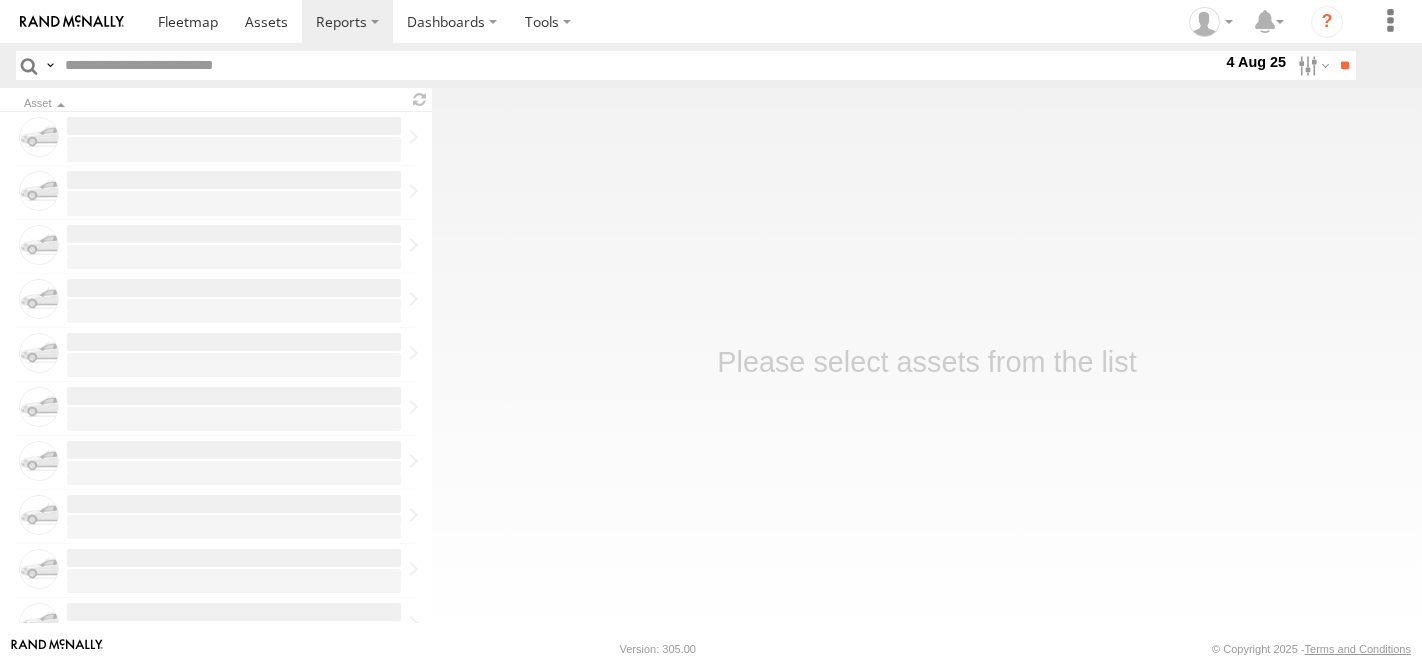 scroll, scrollTop: 0, scrollLeft: 0, axis: both 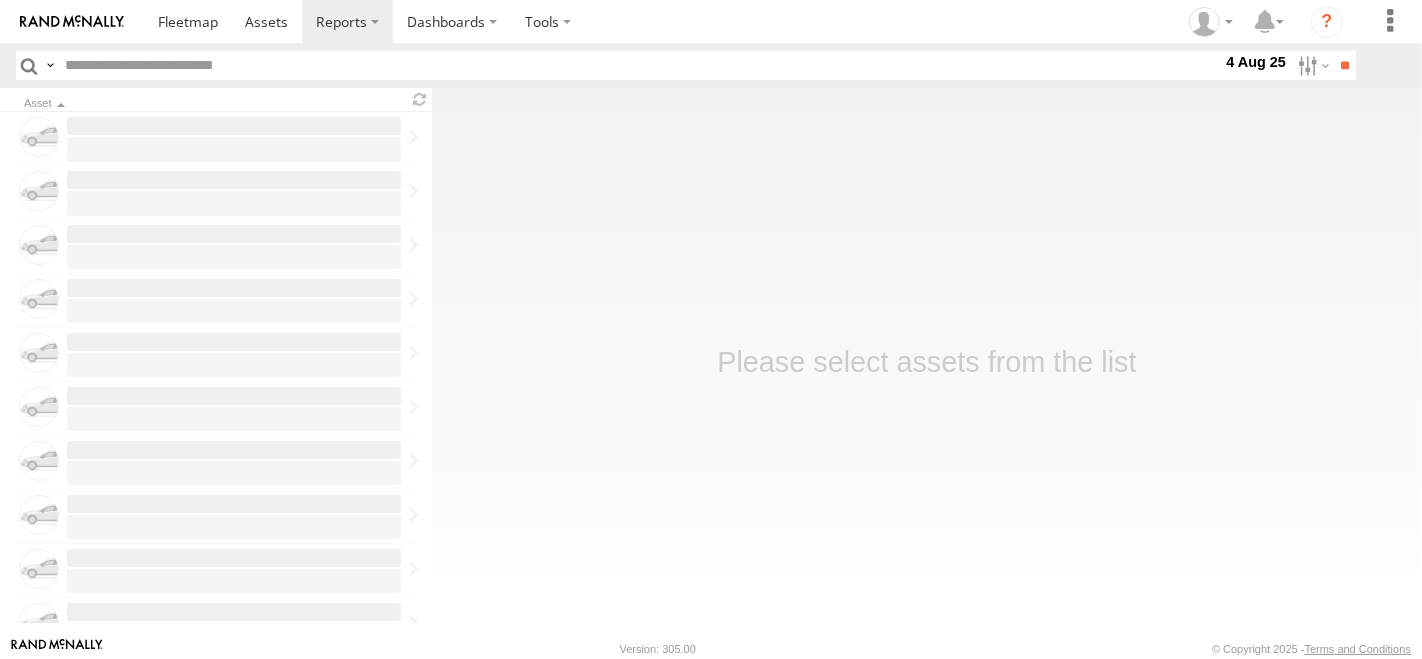 type on "********" 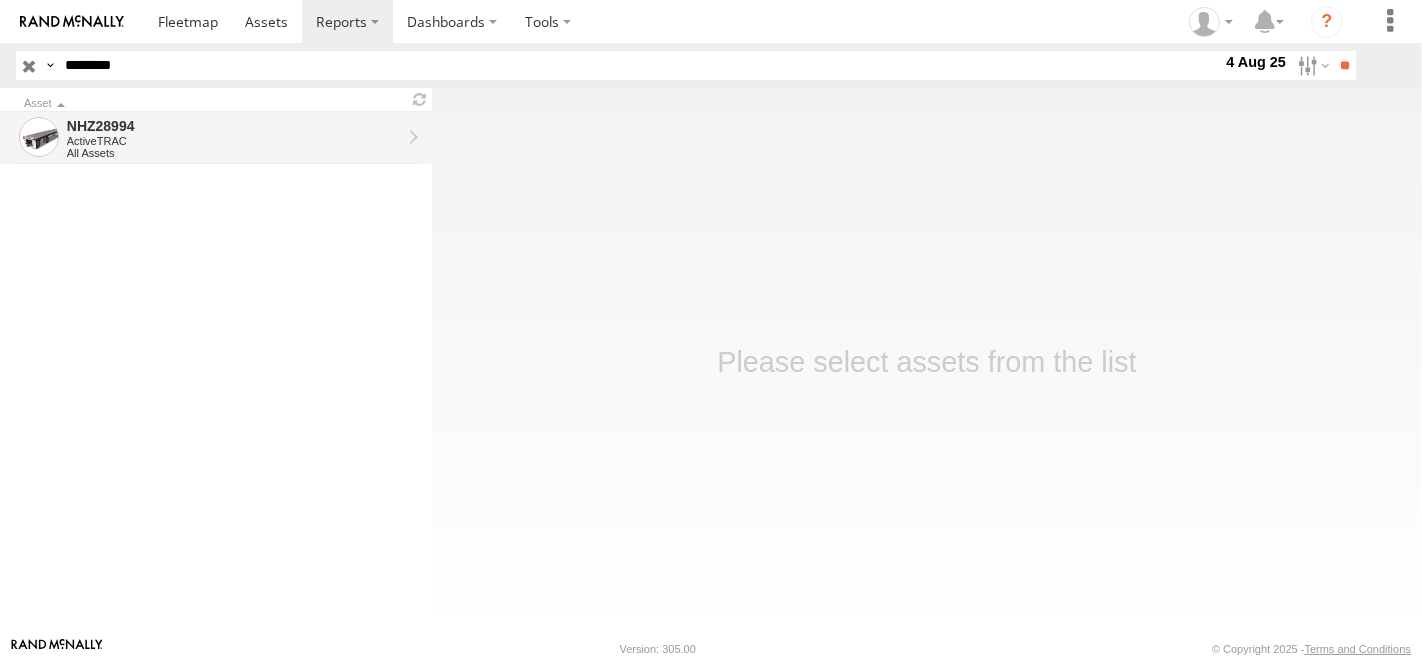 click on "NHZ28994" at bounding box center [234, 126] 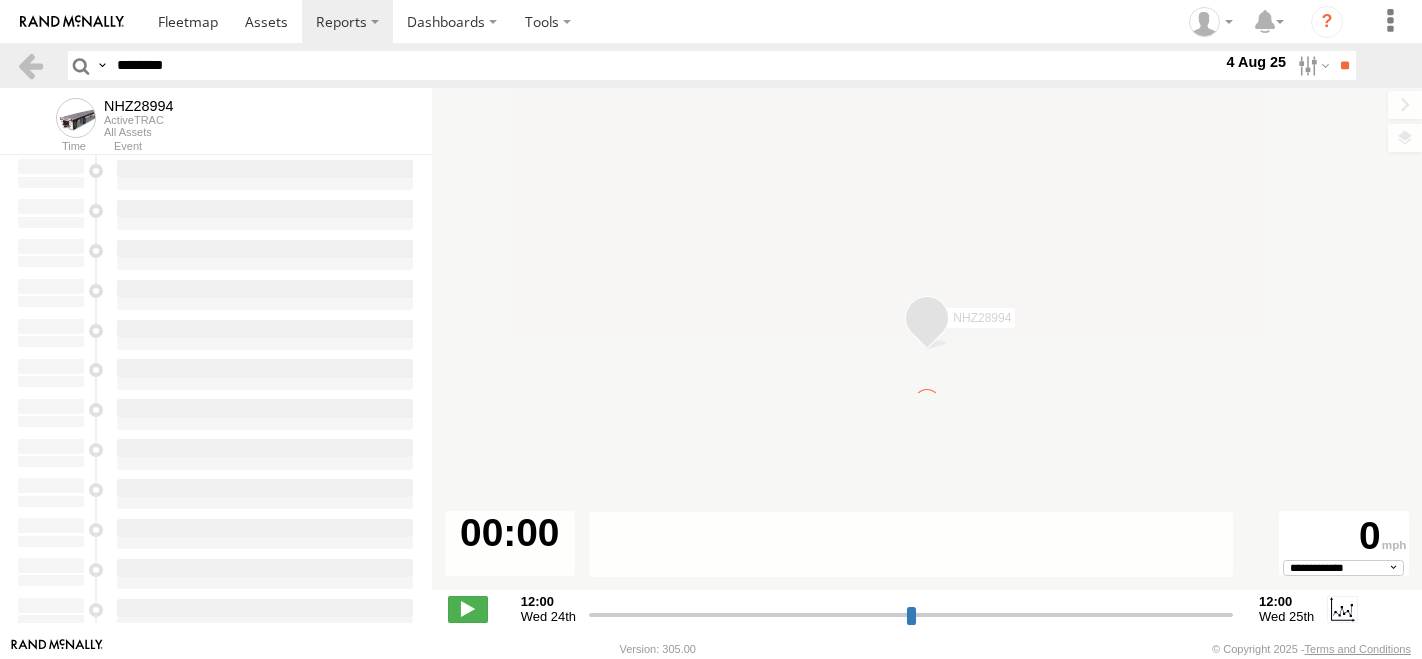 scroll, scrollTop: 0, scrollLeft: 0, axis: both 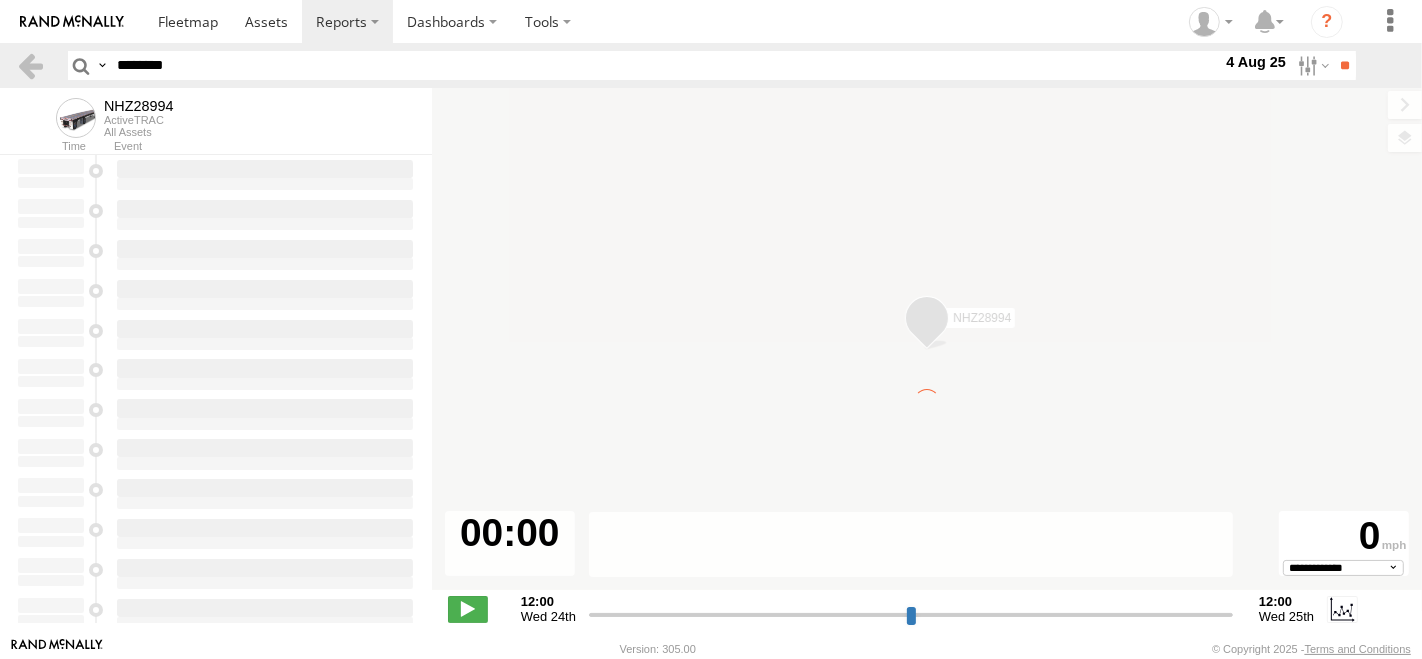 type on "**********" 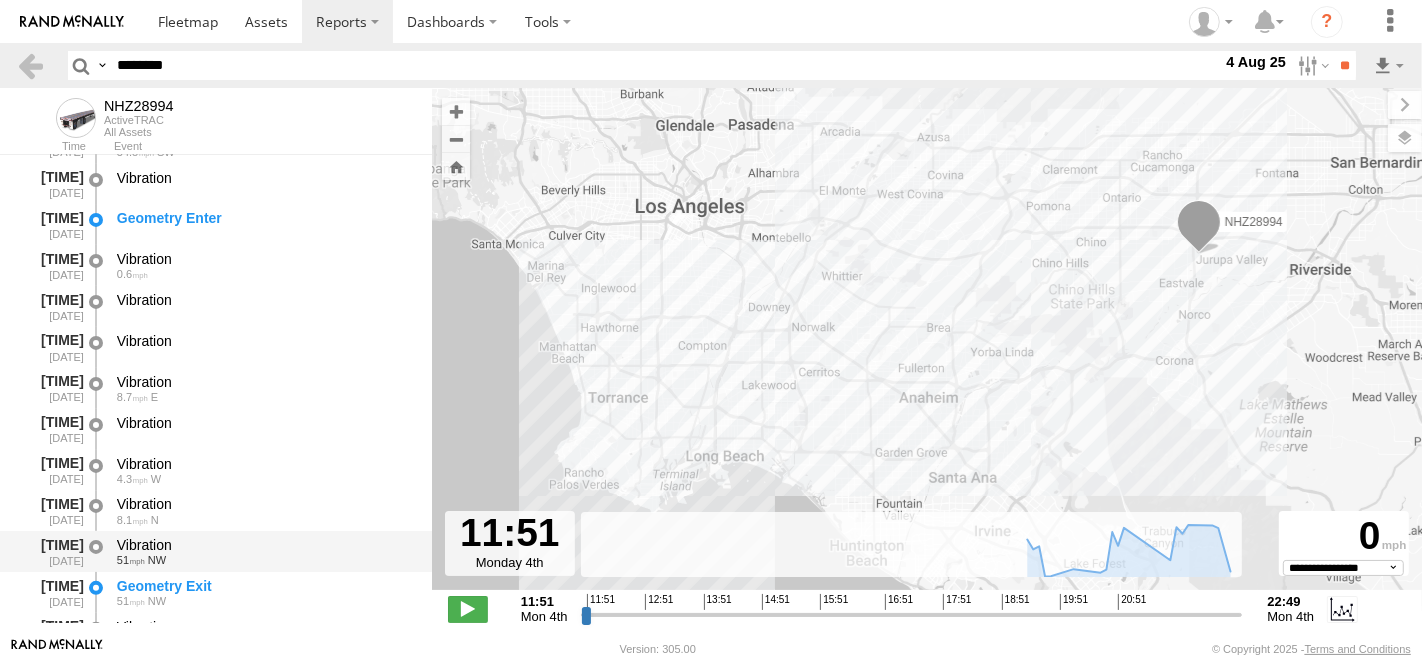 scroll, scrollTop: 333, scrollLeft: 0, axis: vertical 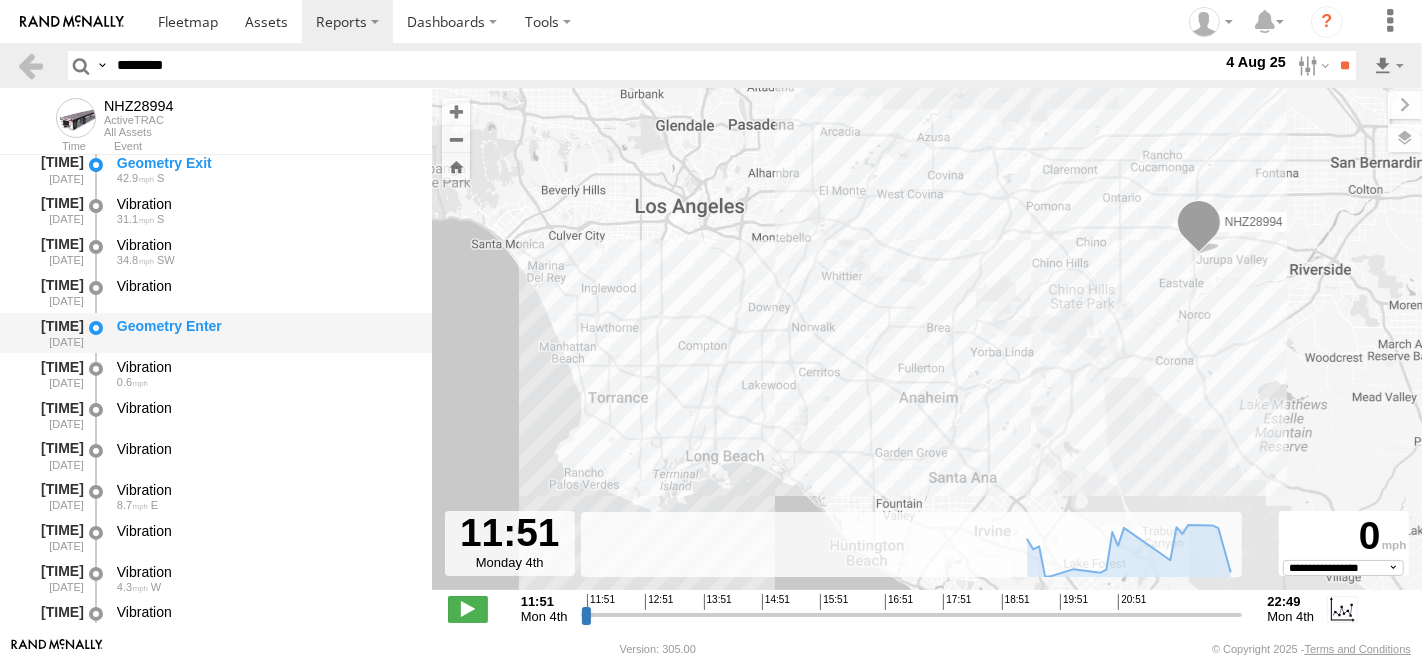 click on "Geometry Enter" at bounding box center (265, 326) 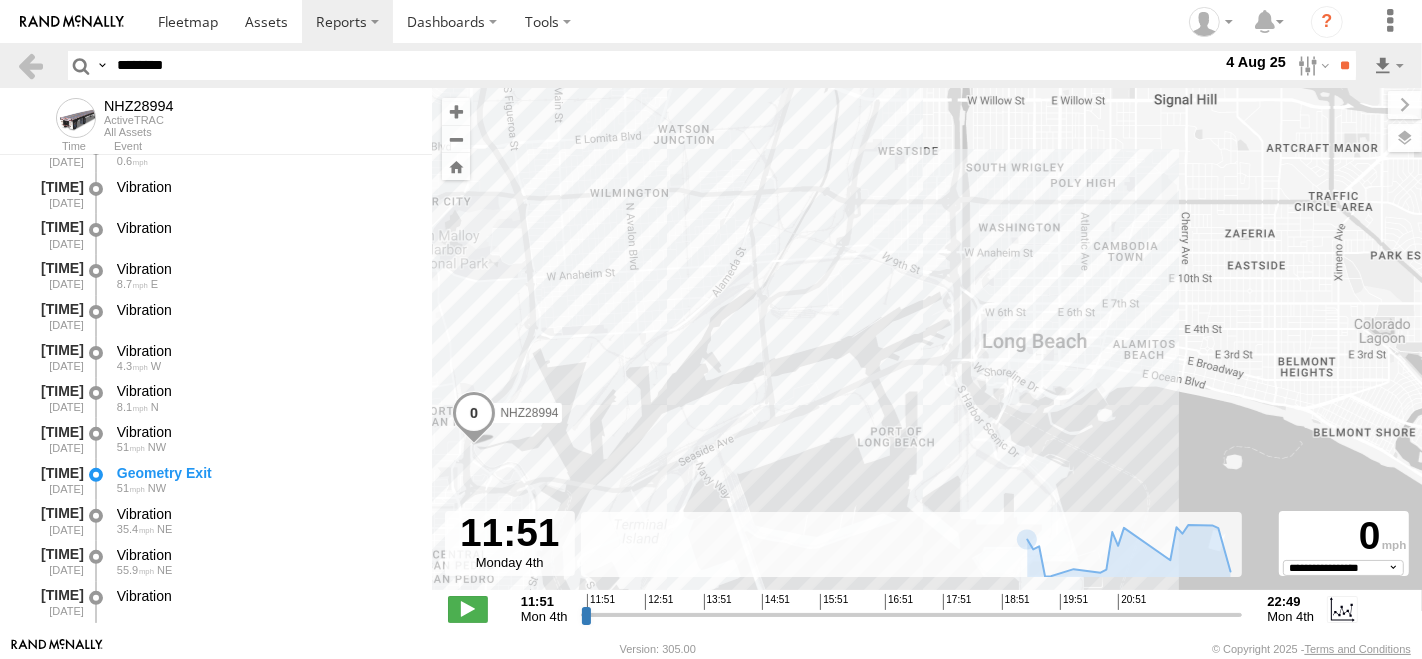 scroll, scrollTop: 555, scrollLeft: 0, axis: vertical 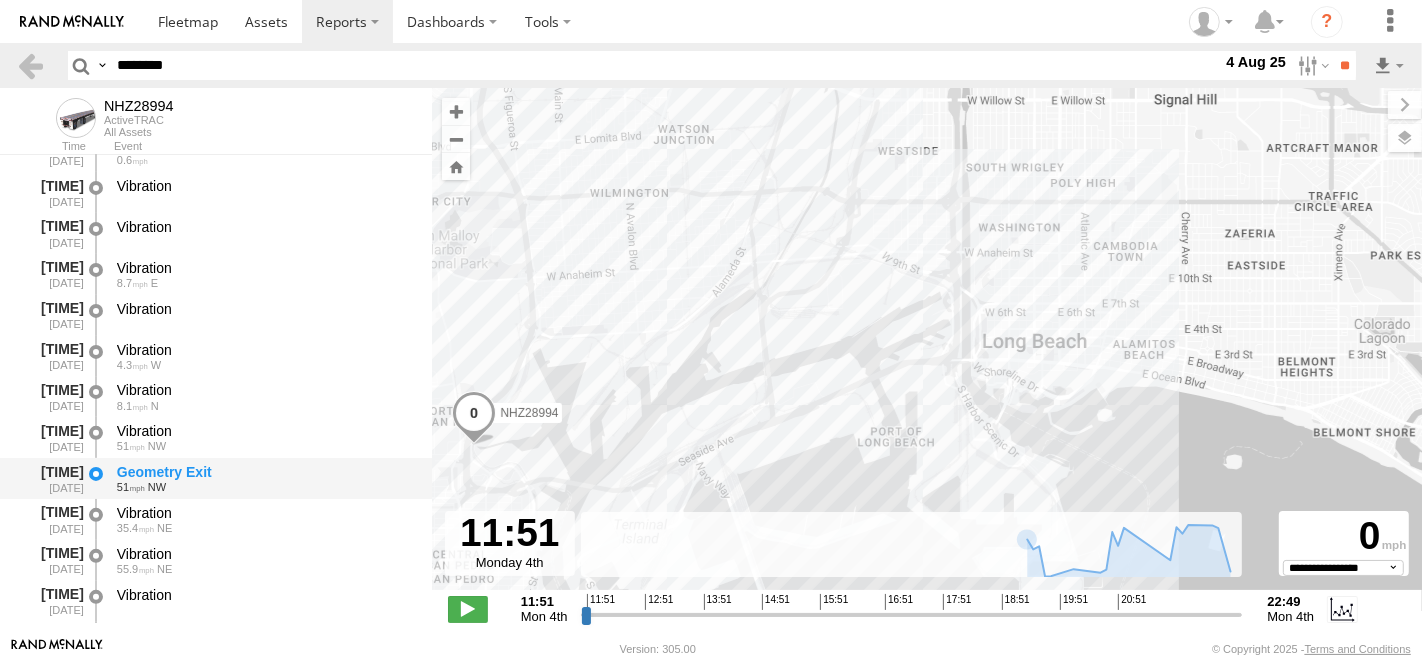 click on "Geometry Exit" at bounding box center [265, 472] 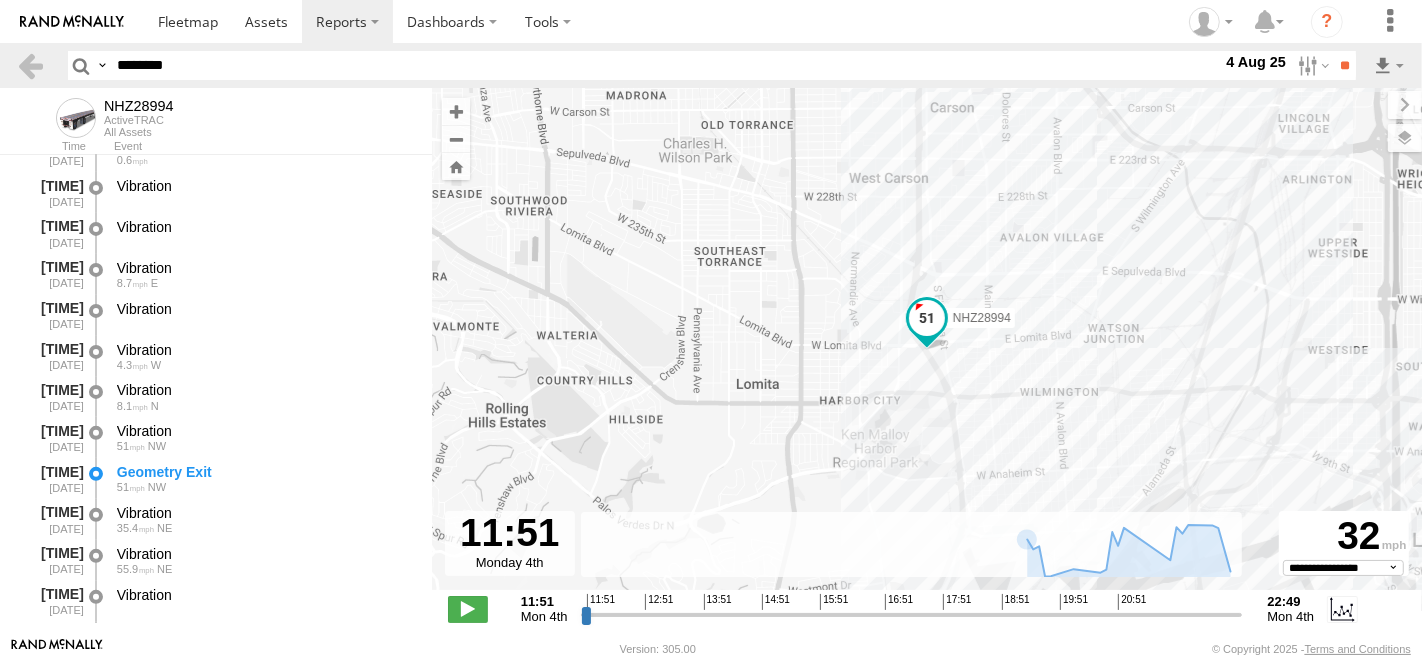 click on "********" at bounding box center [665, 65] 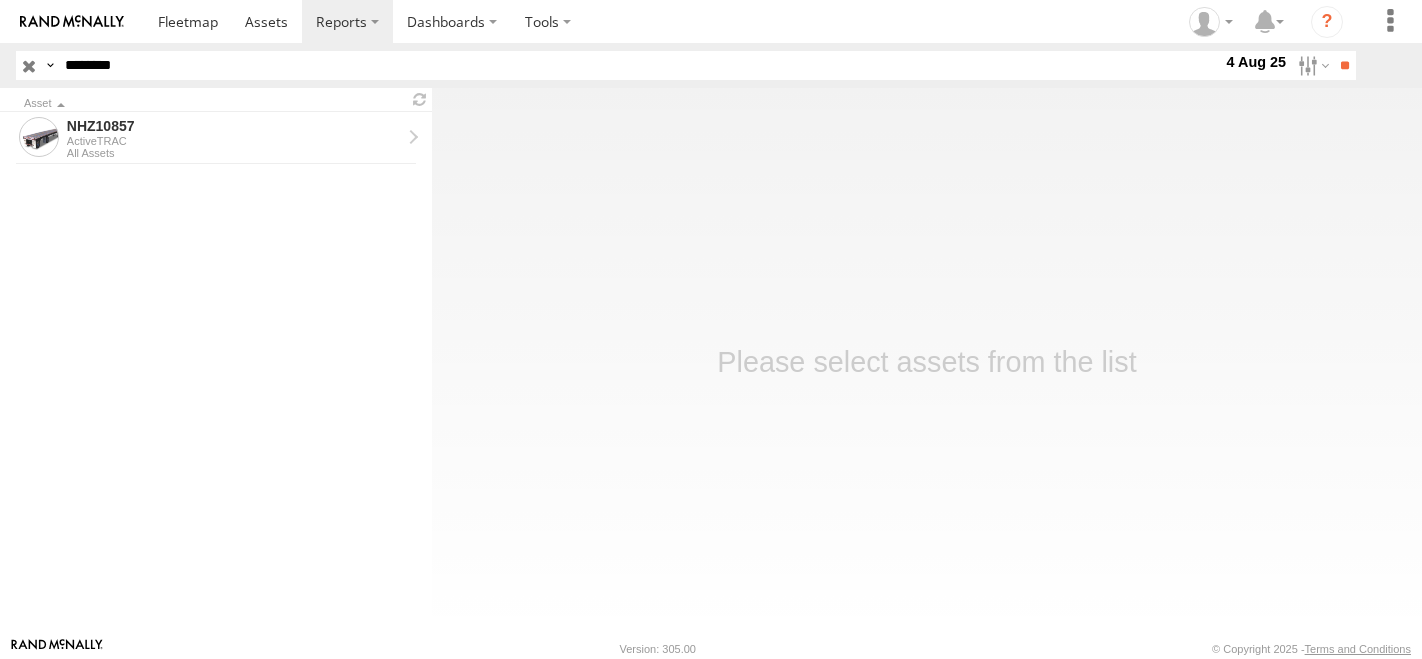 scroll, scrollTop: 0, scrollLeft: 0, axis: both 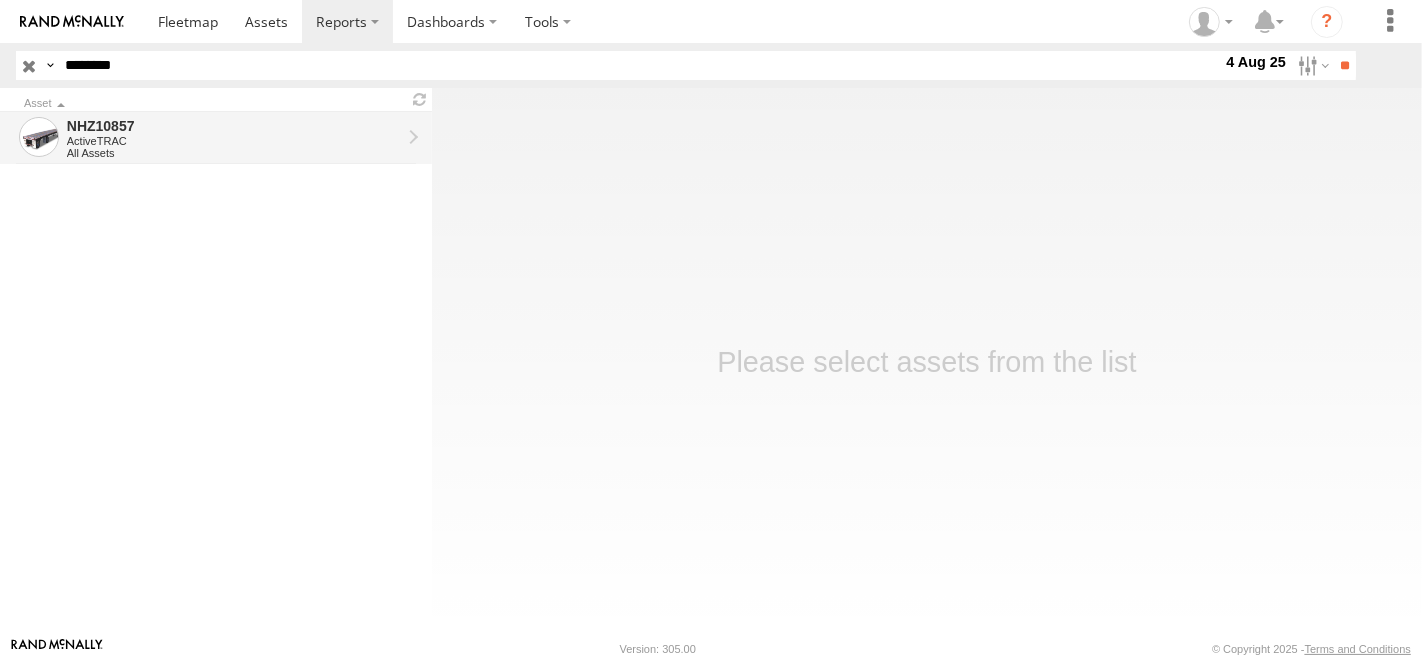 click on "ActiveTRAC" at bounding box center (234, 141) 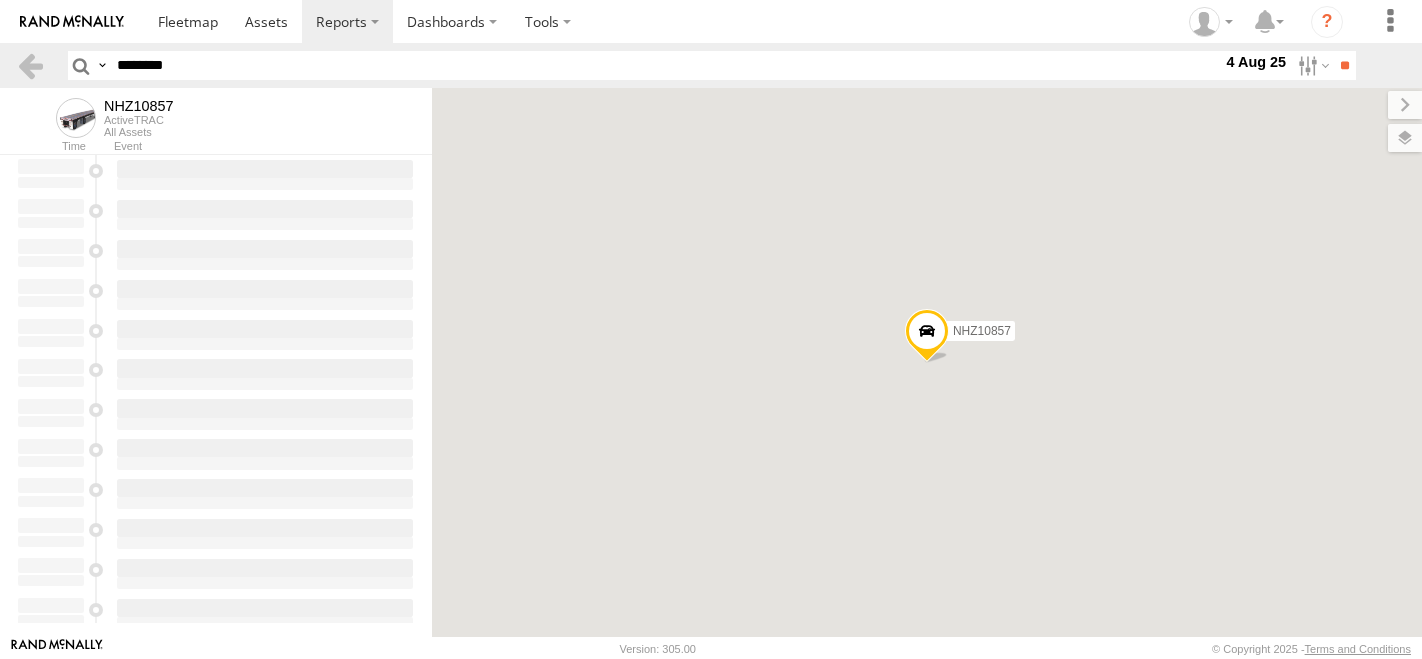 scroll, scrollTop: 0, scrollLeft: 0, axis: both 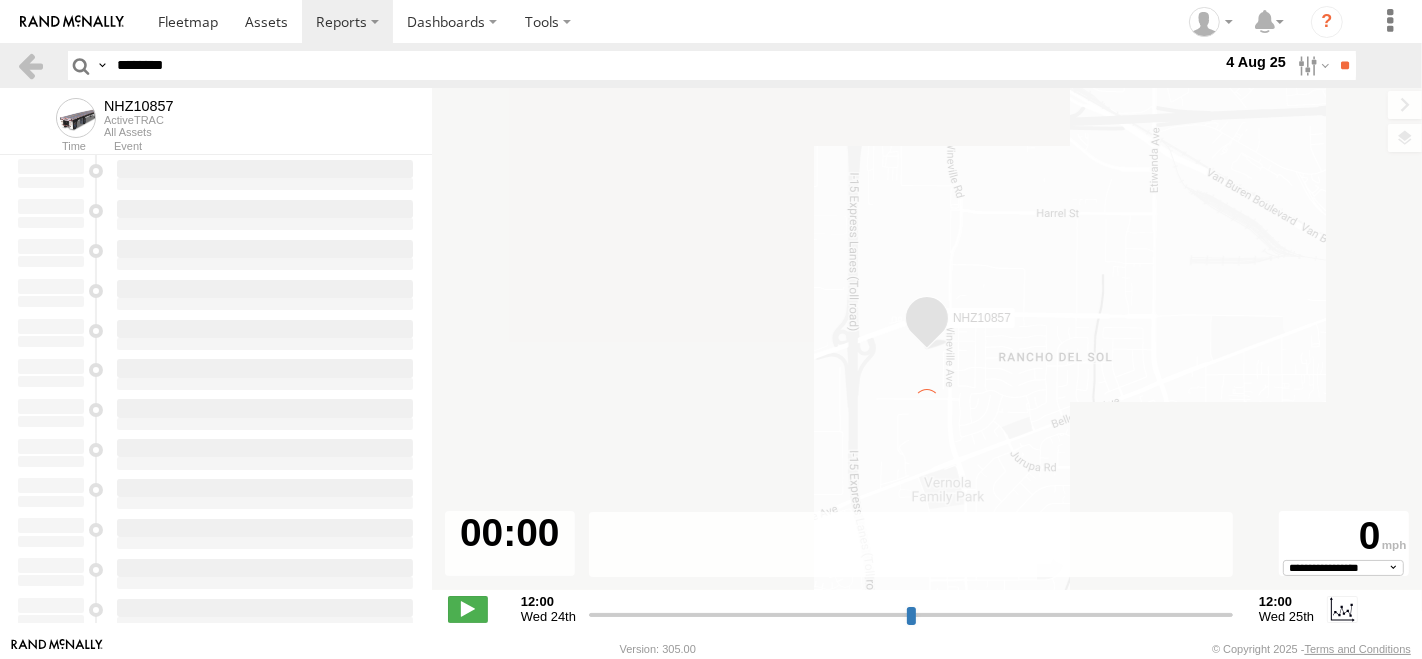type on "**********" 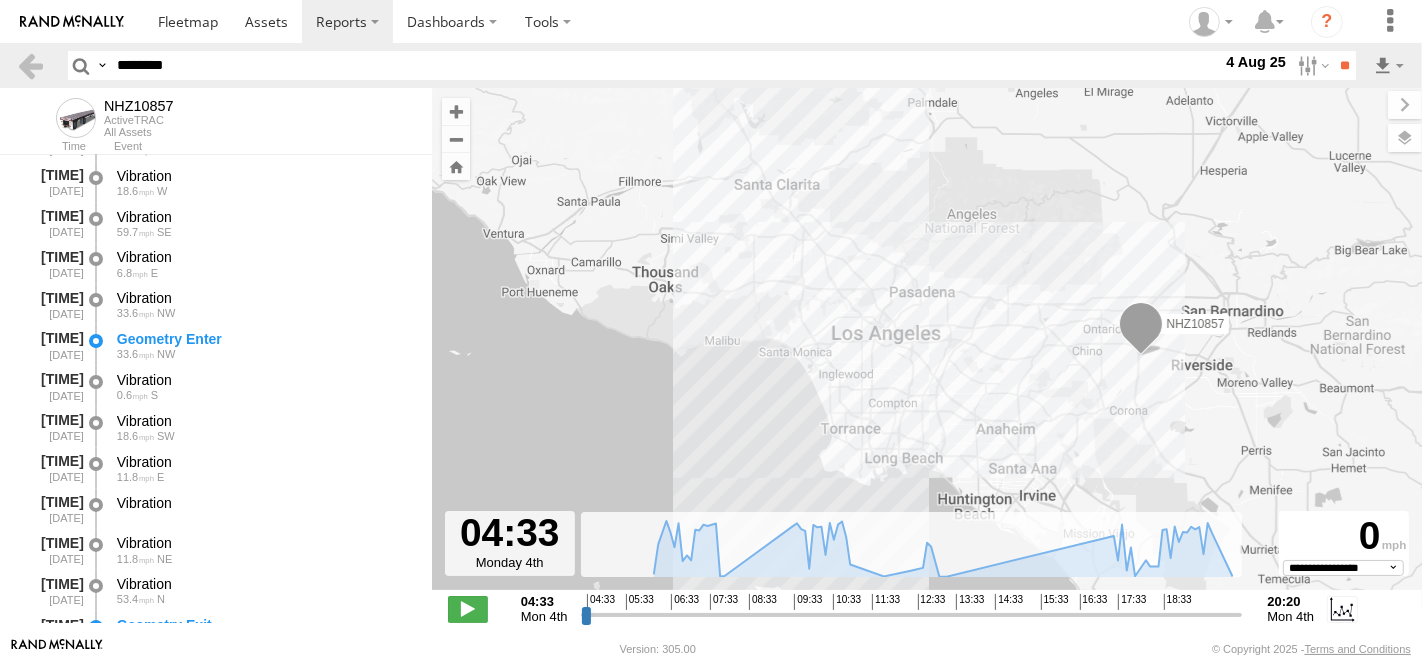 scroll, scrollTop: 2444, scrollLeft: 0, axis: vertical 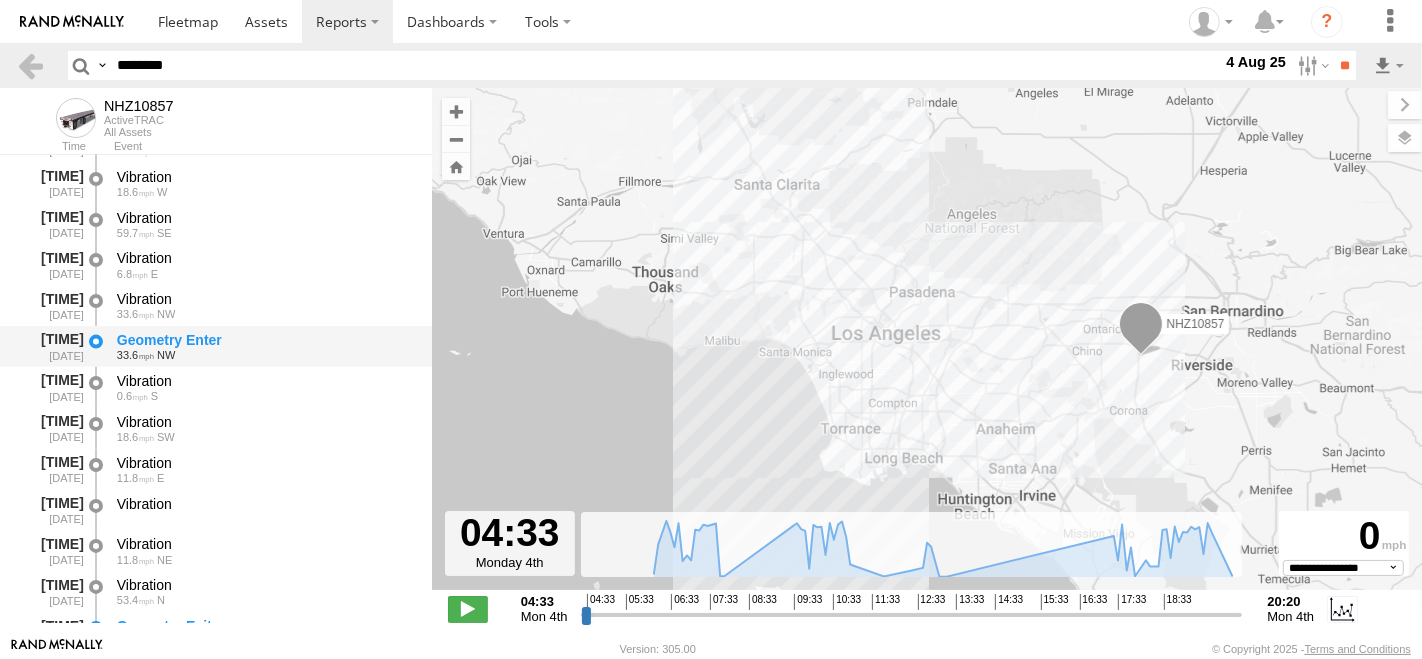 click on "Geometry Enter" at bounding box center [265, 340] 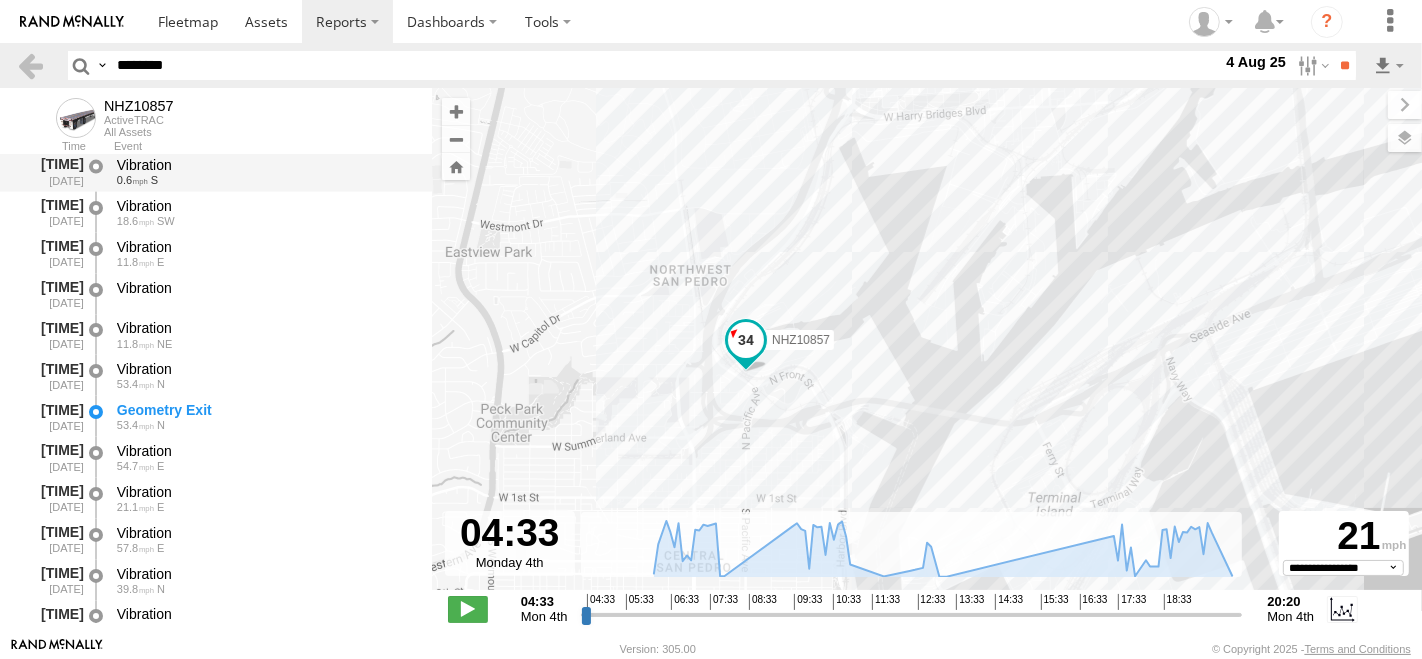scroll, scrollTop: 2666, scrollLeft: 0, axis: vertical 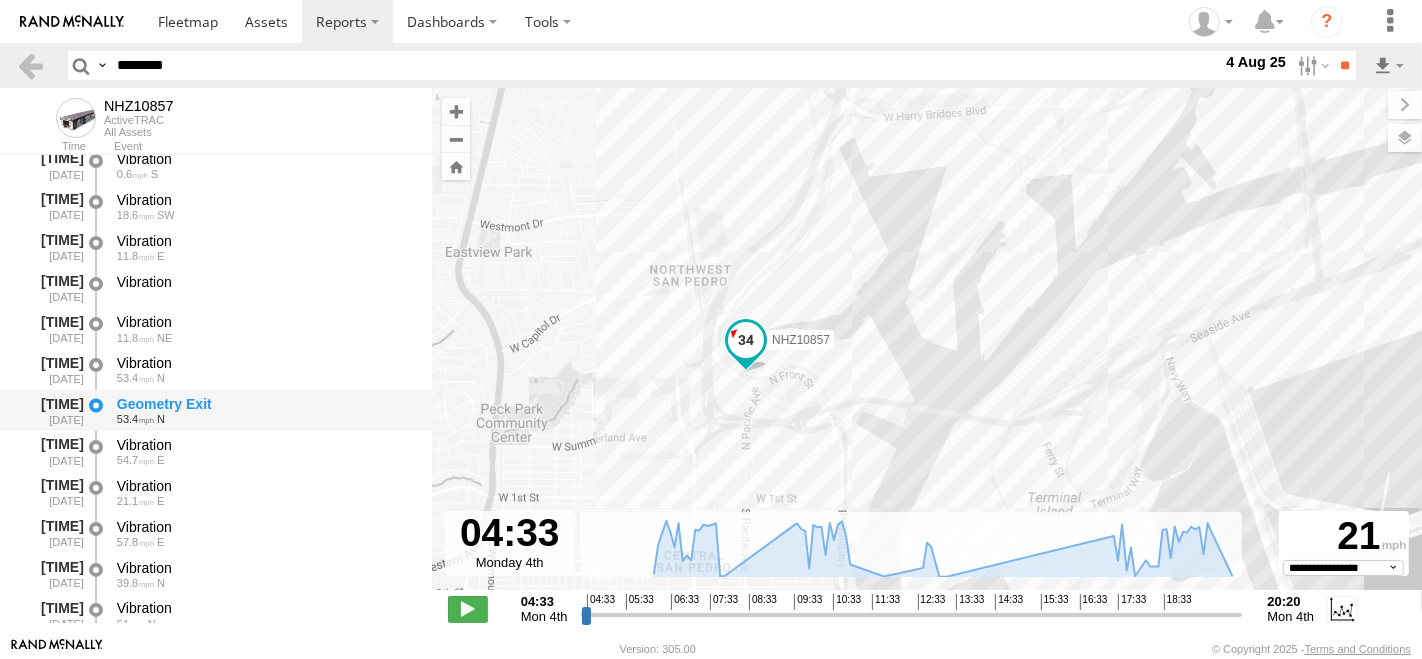 click on "Geometry Exit" at bounding box center [265, 404] 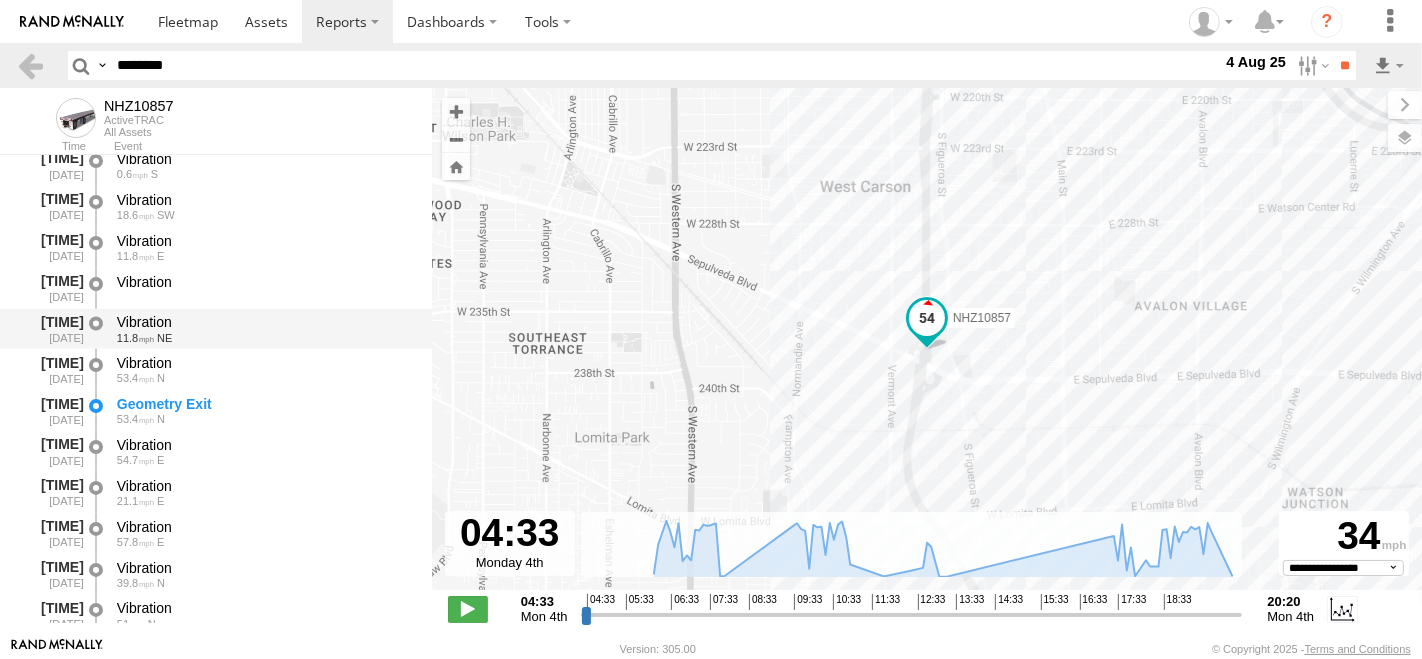 click on "Vibration" at bounding box center [265, 322] 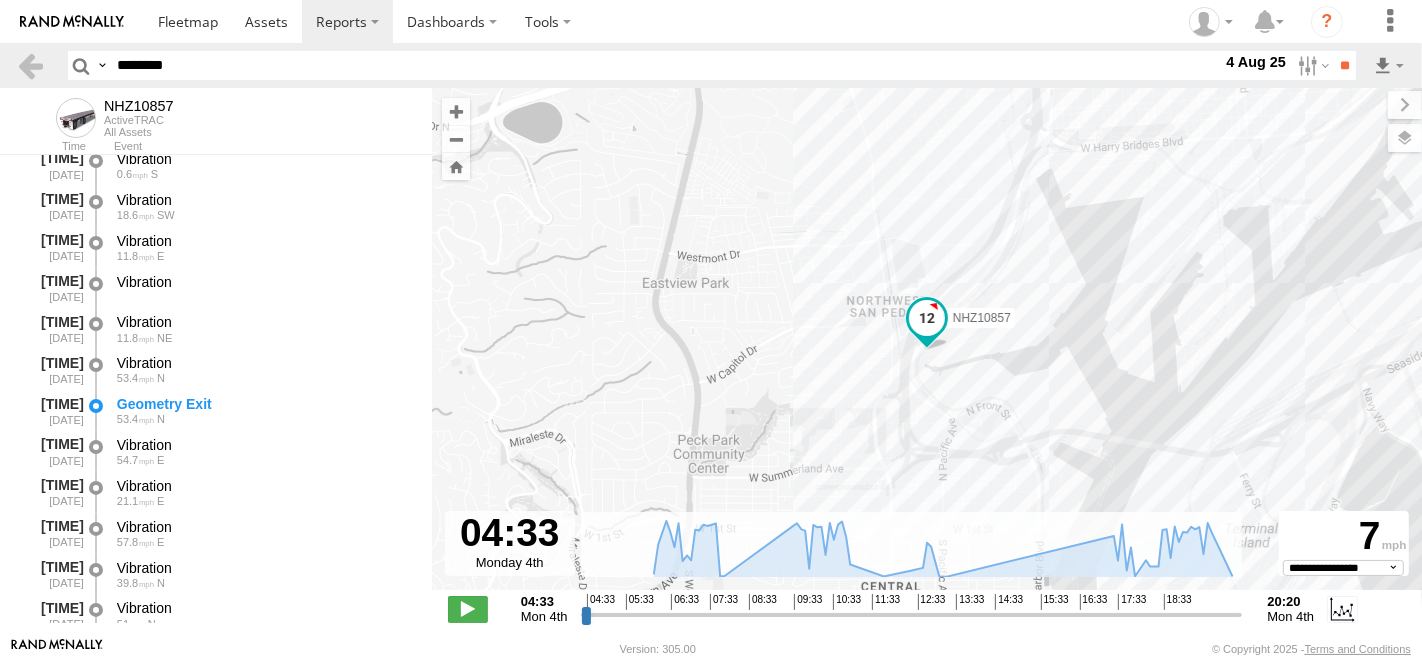 click on "********" at bounding box center (665, 65) 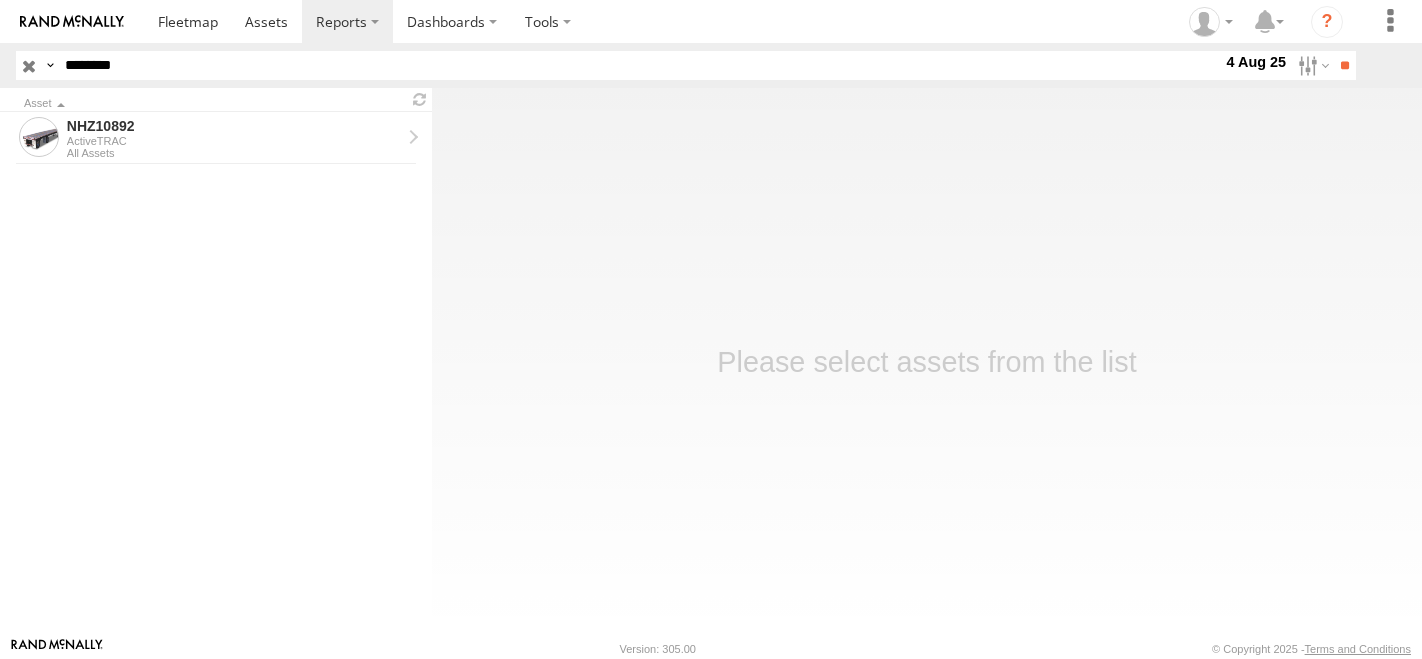 scroll, scrollTop: 0, scrollLeft: 0, axis: both 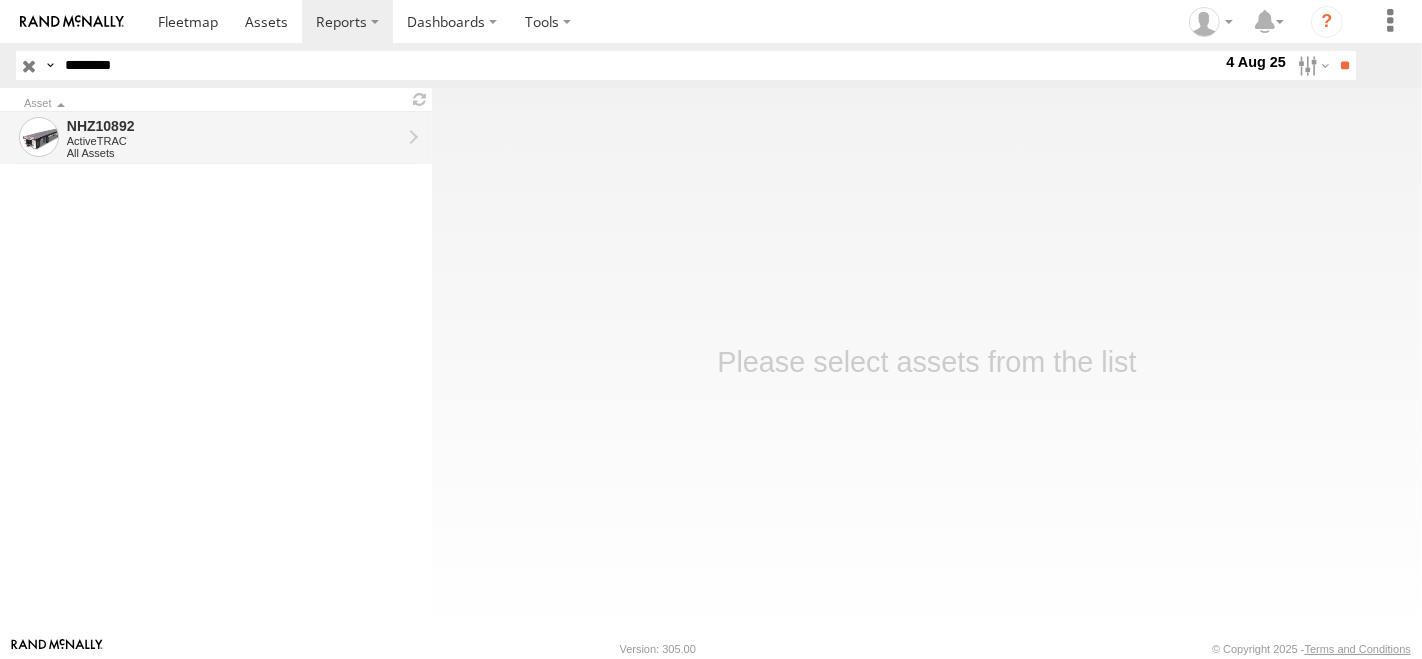 click on "NHZ10892" at bounding box center [234, 126] 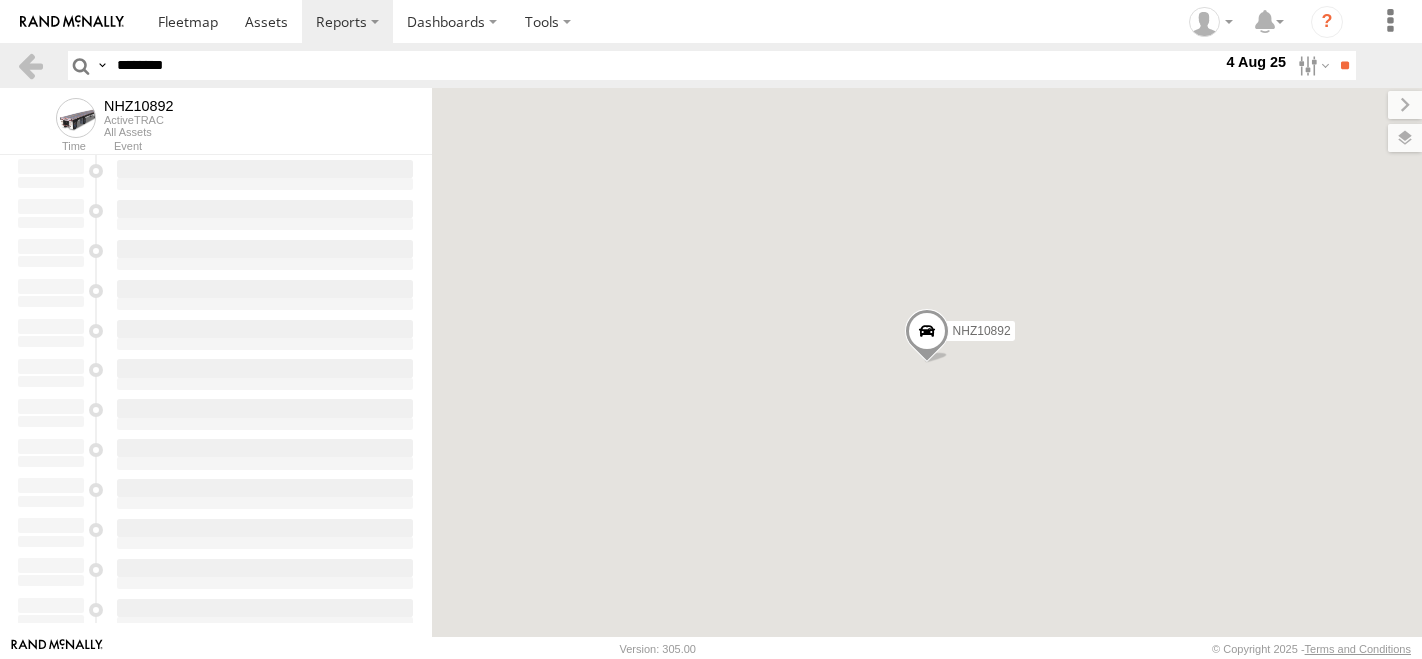 scroll, scrollTop: 0, scrollLeft: 0, axis: both 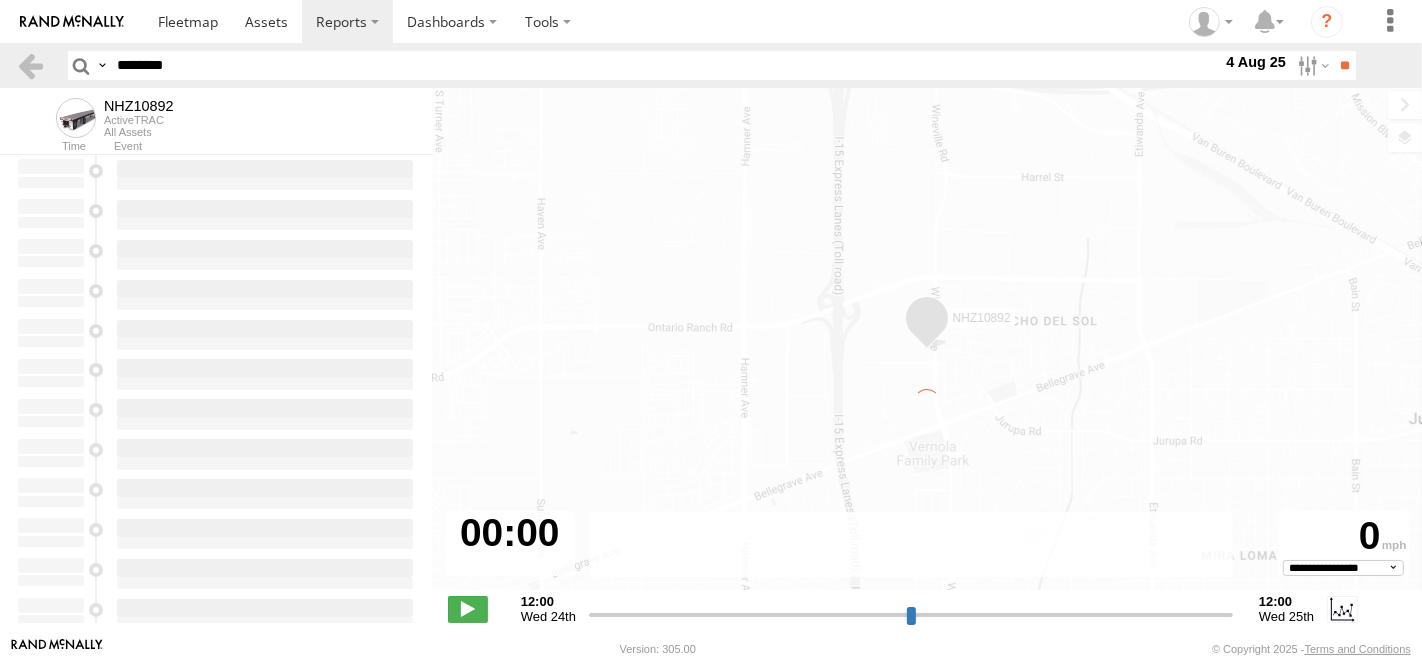 type on "**********" 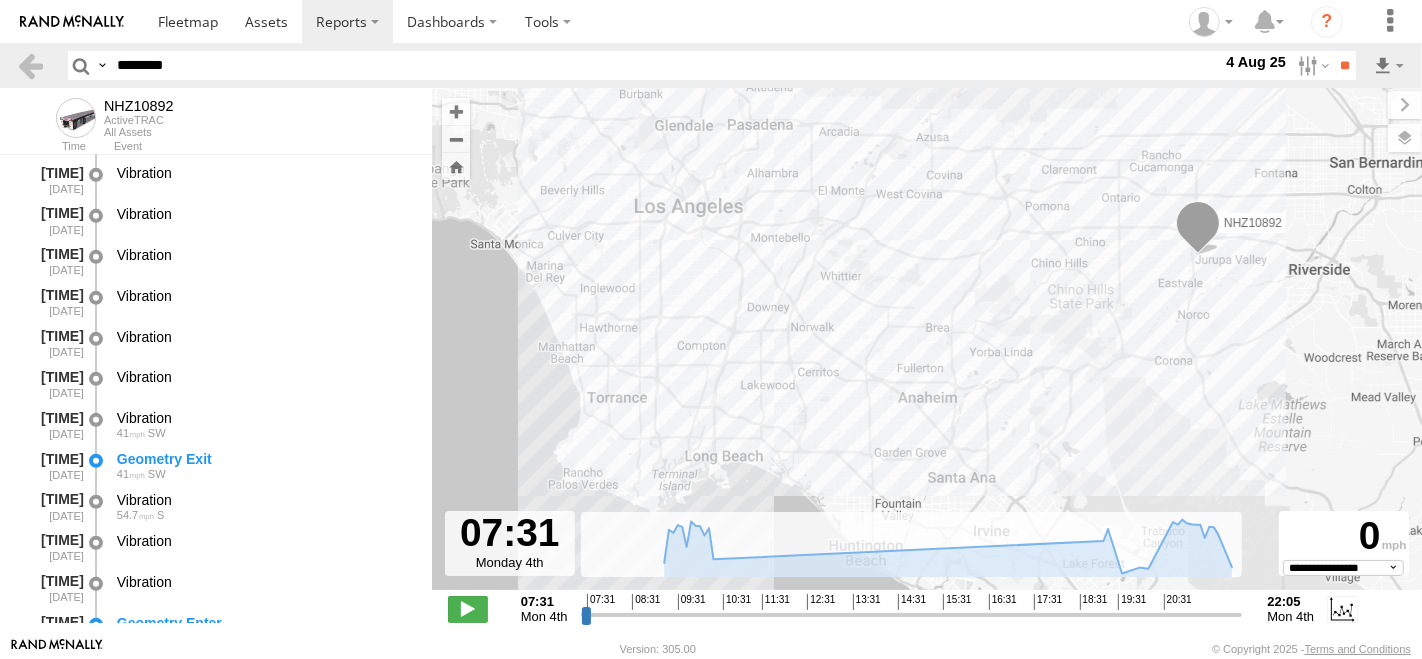 scroll, scrollTop: 888, scrollLeft: 0, axis: vertical 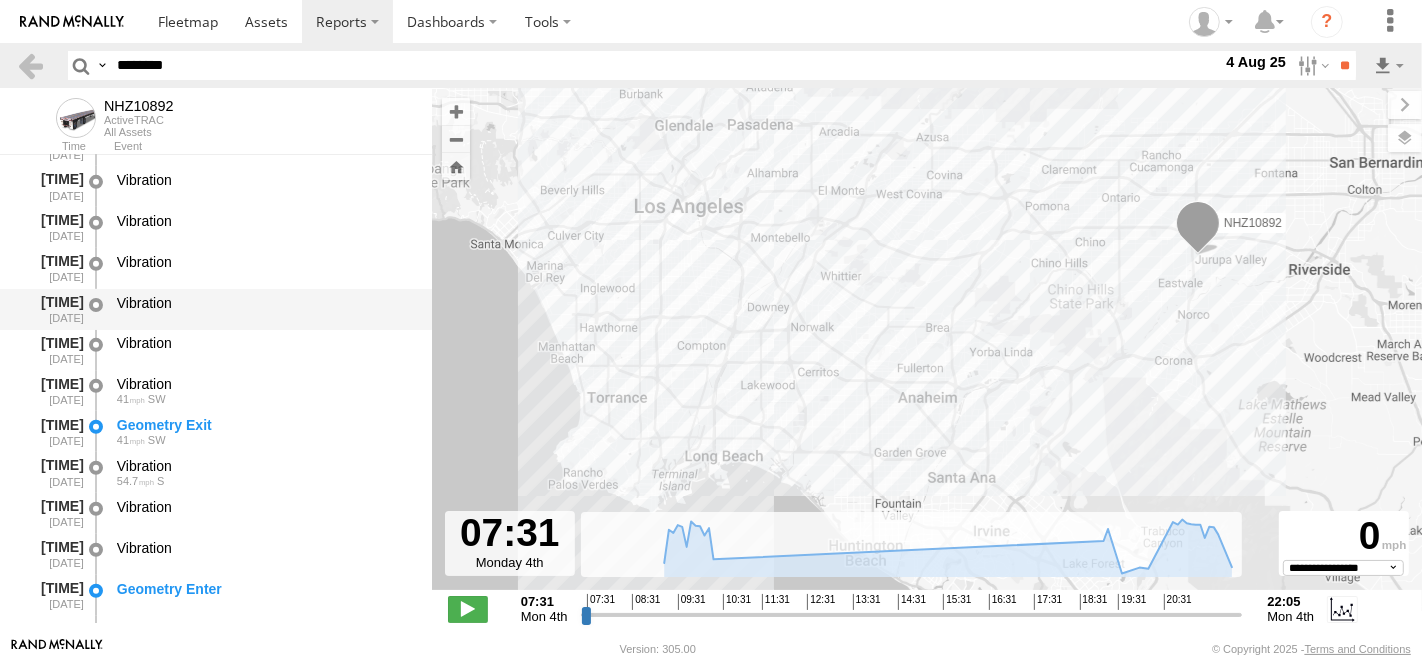 click on "Vibration" at bounding box center [265, 303] 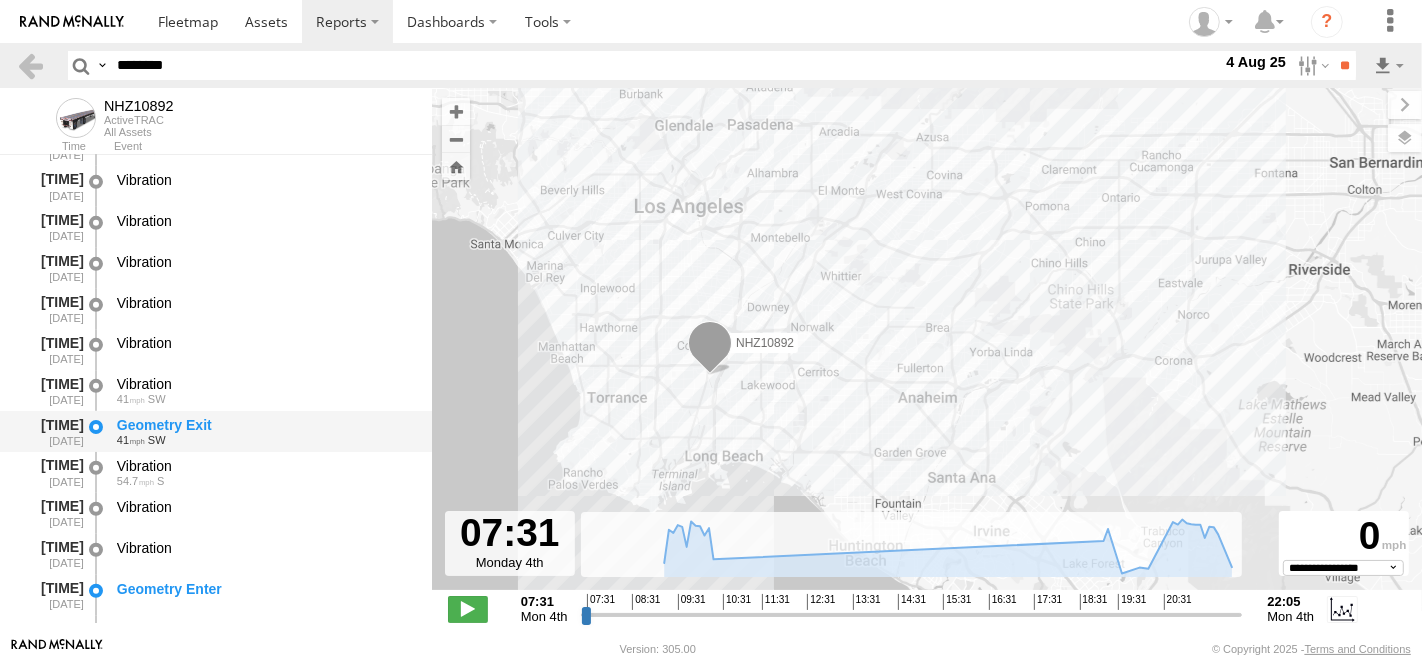 click on "Geometry Exit" at bounding box center [265, 425] 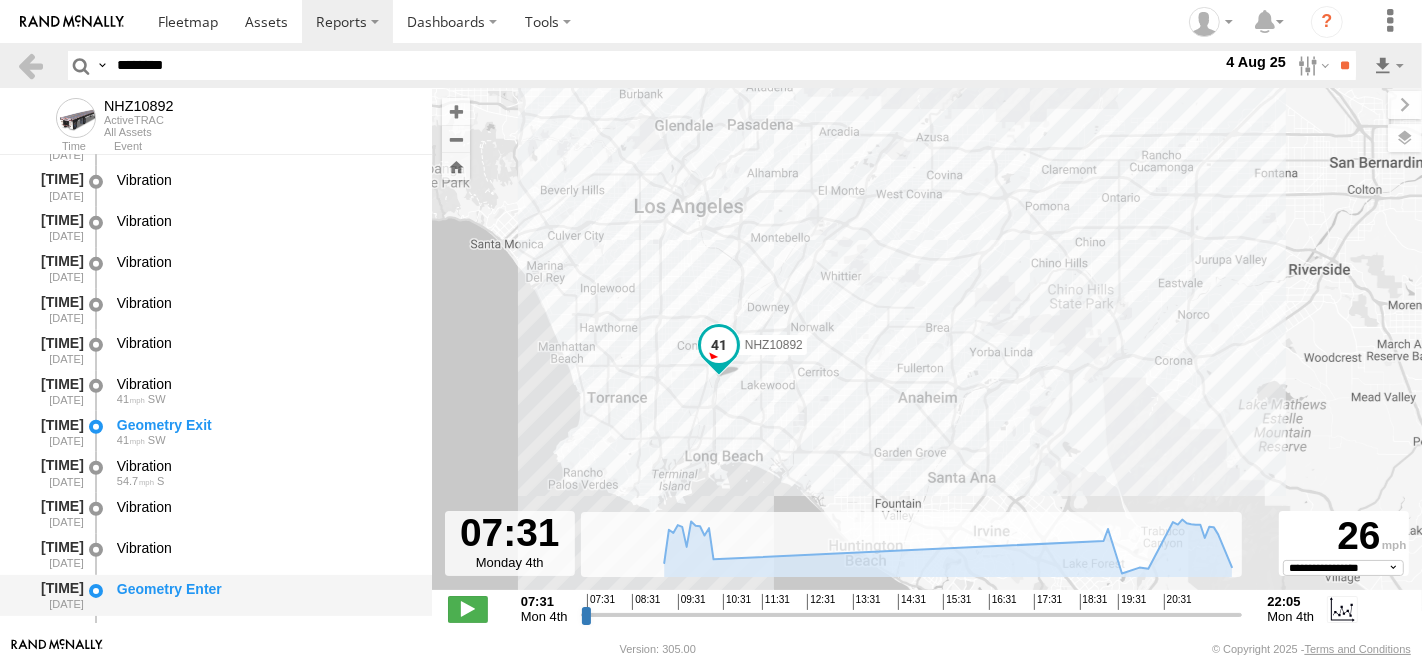 click on "[TIME] [DATE]
Geometry Enter" at bounding box center (216, 595) 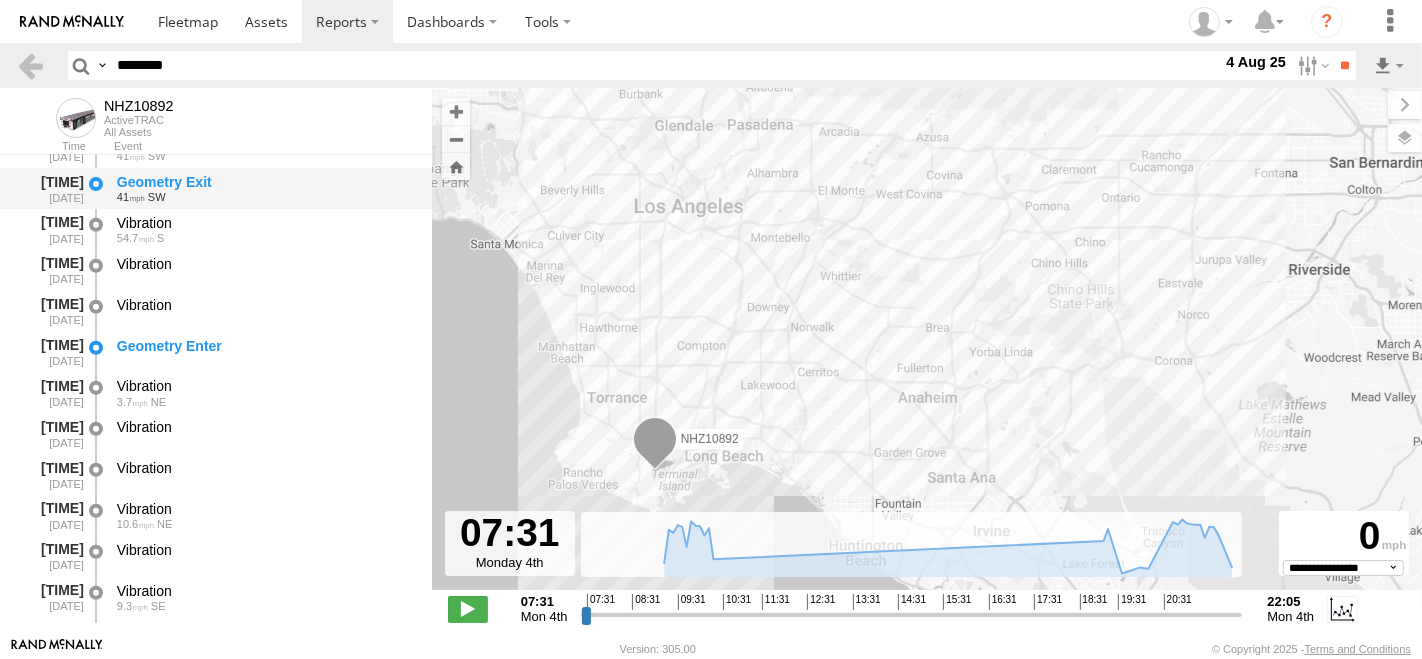 scroll, scrollTop: 1222, scrollLeft: 0, axis: vertical 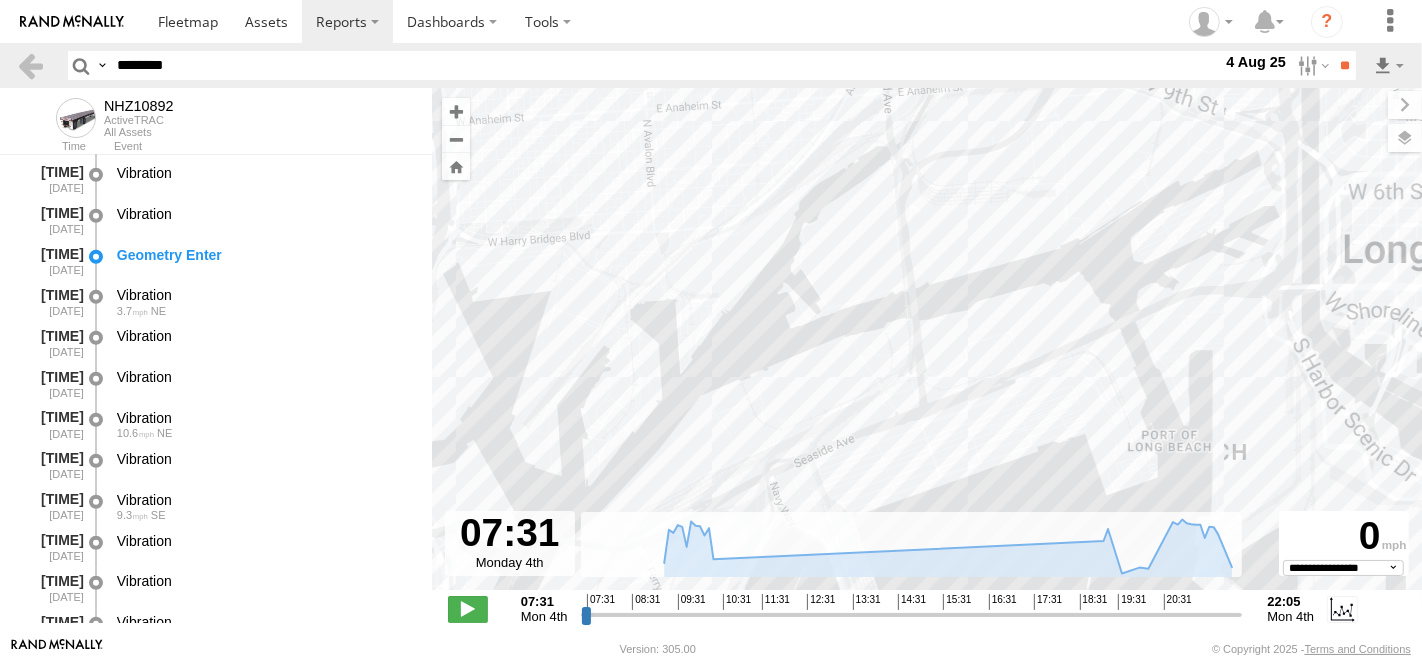 drag, startPoint x: 591, startPoint y: 386, endPoint x: 961, endPoint y: 266, distance: 388.973 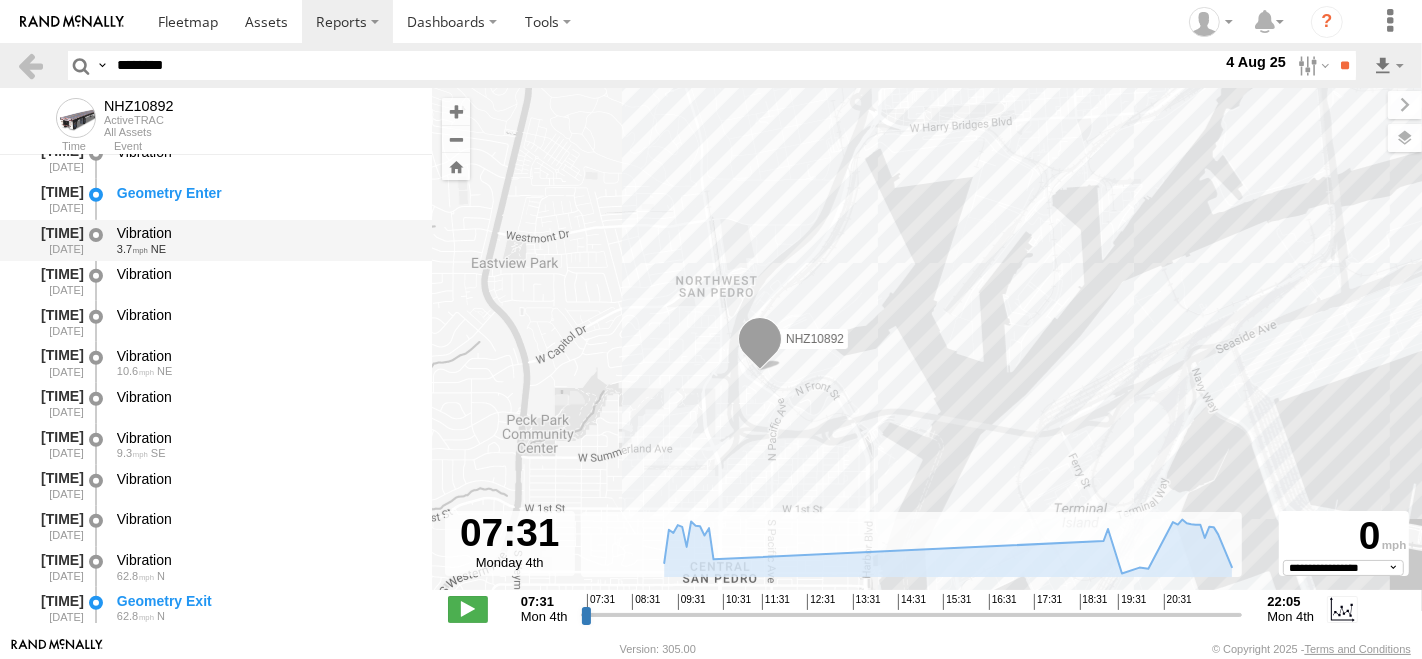 scroll, scrollTop: 1555, scrollLeft: 0, axis: vertical 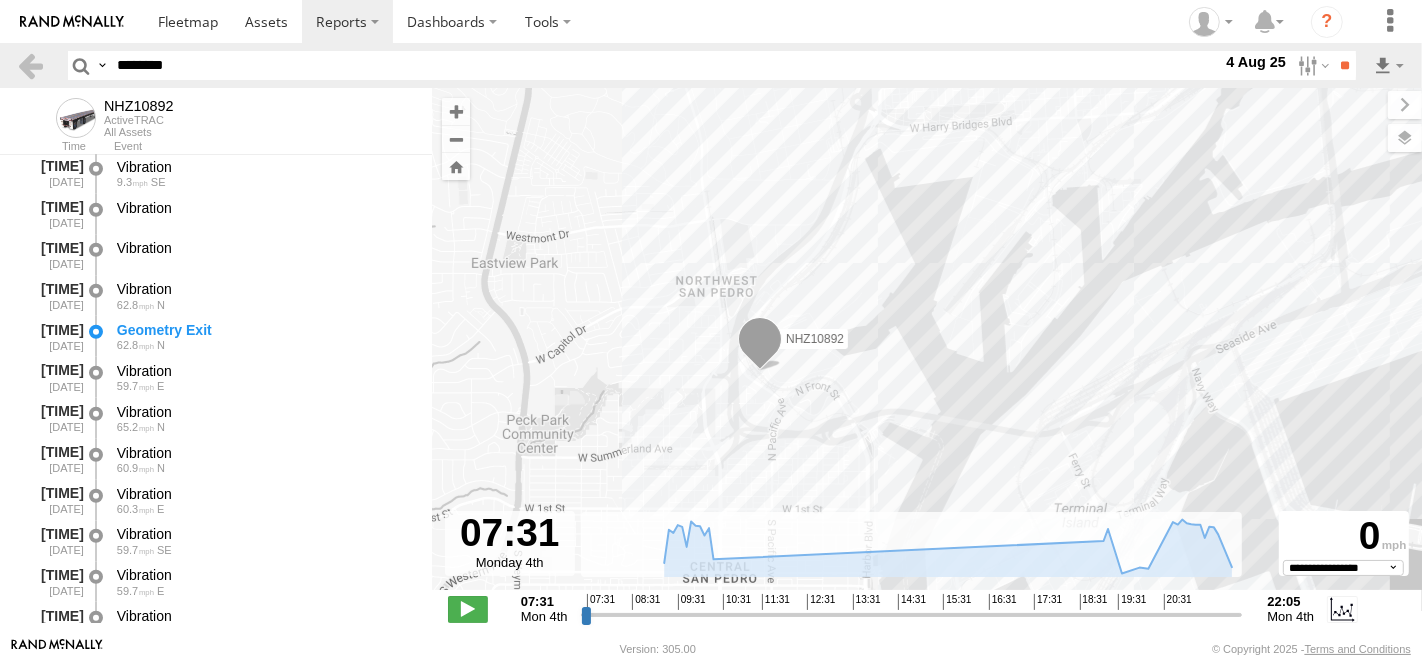 click on "Geometry Exit" at bounding box center (265, 330) 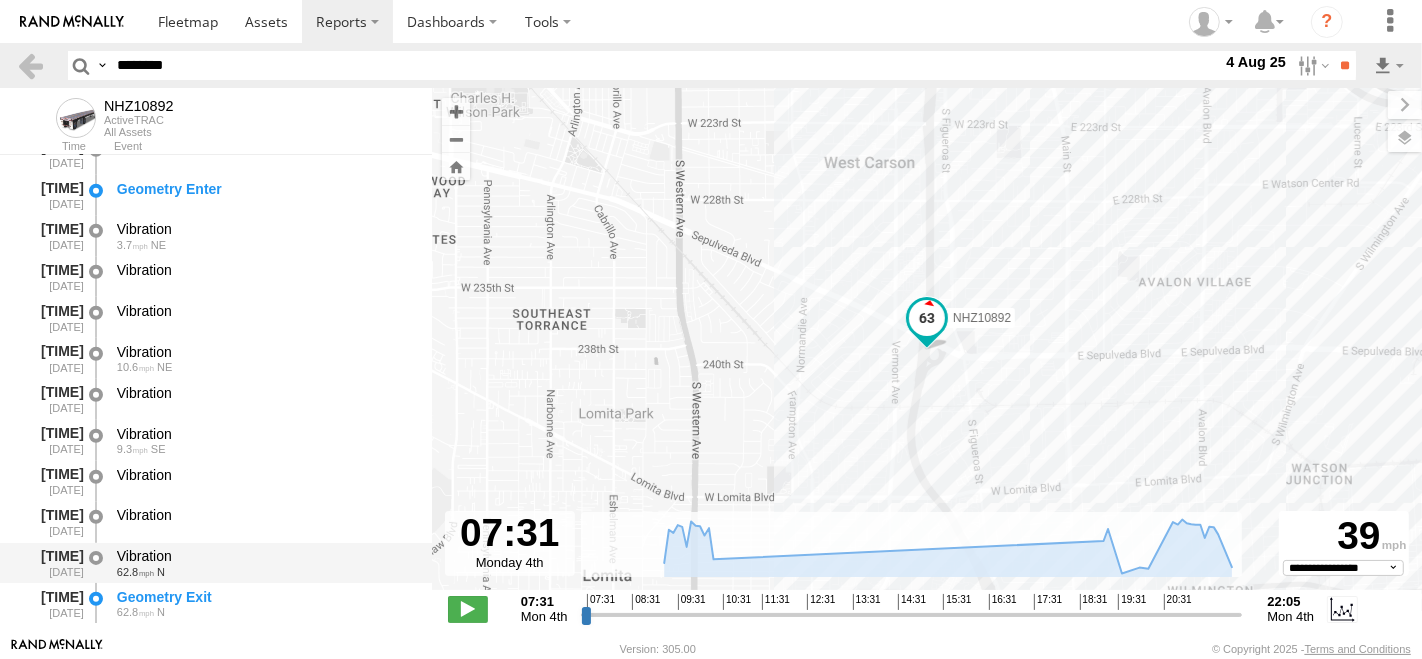 scroll, scrollTop: 1444, scrollLeft: 0, axis: vertical 